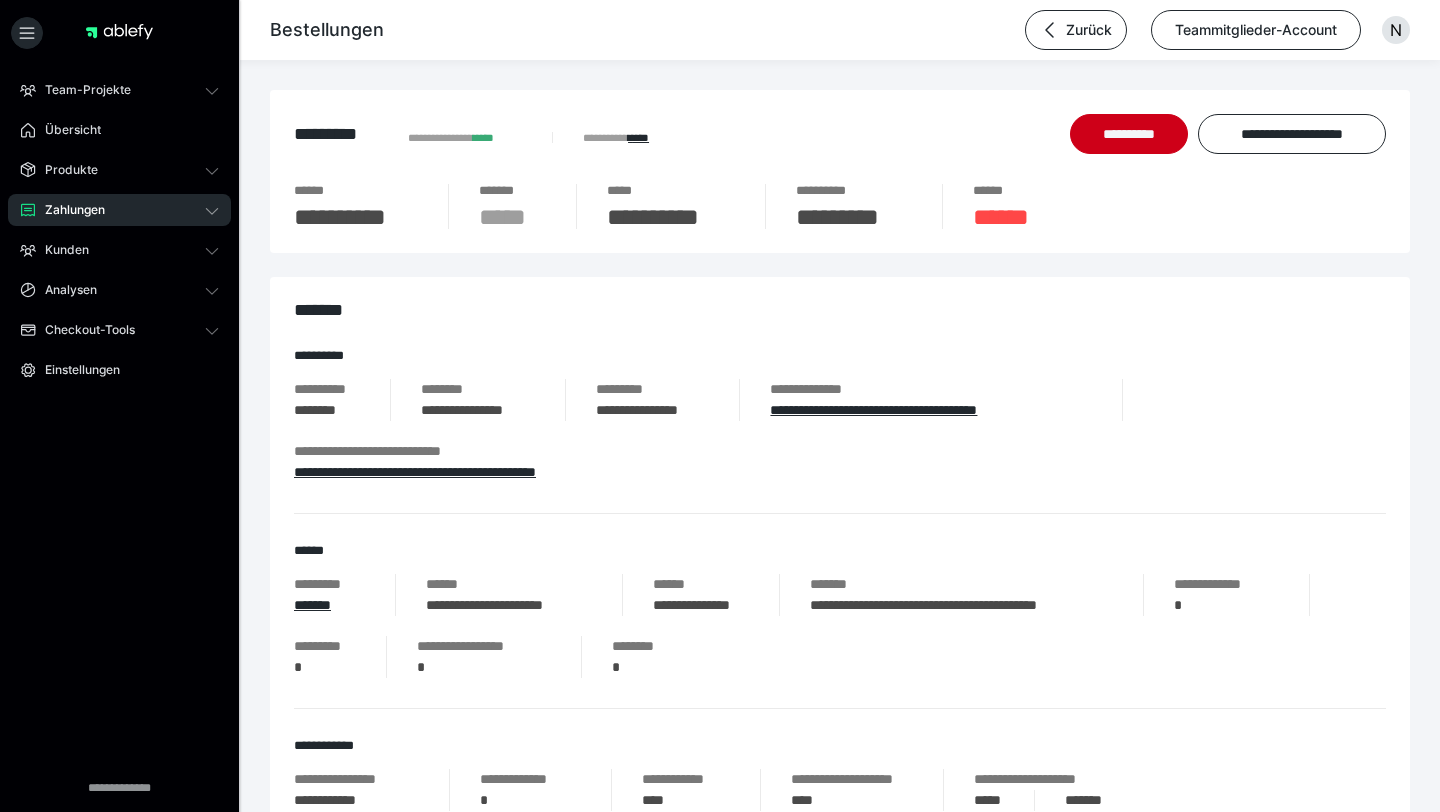 scroll, scrollTop: 0, scrollLeft: 0, axis: both 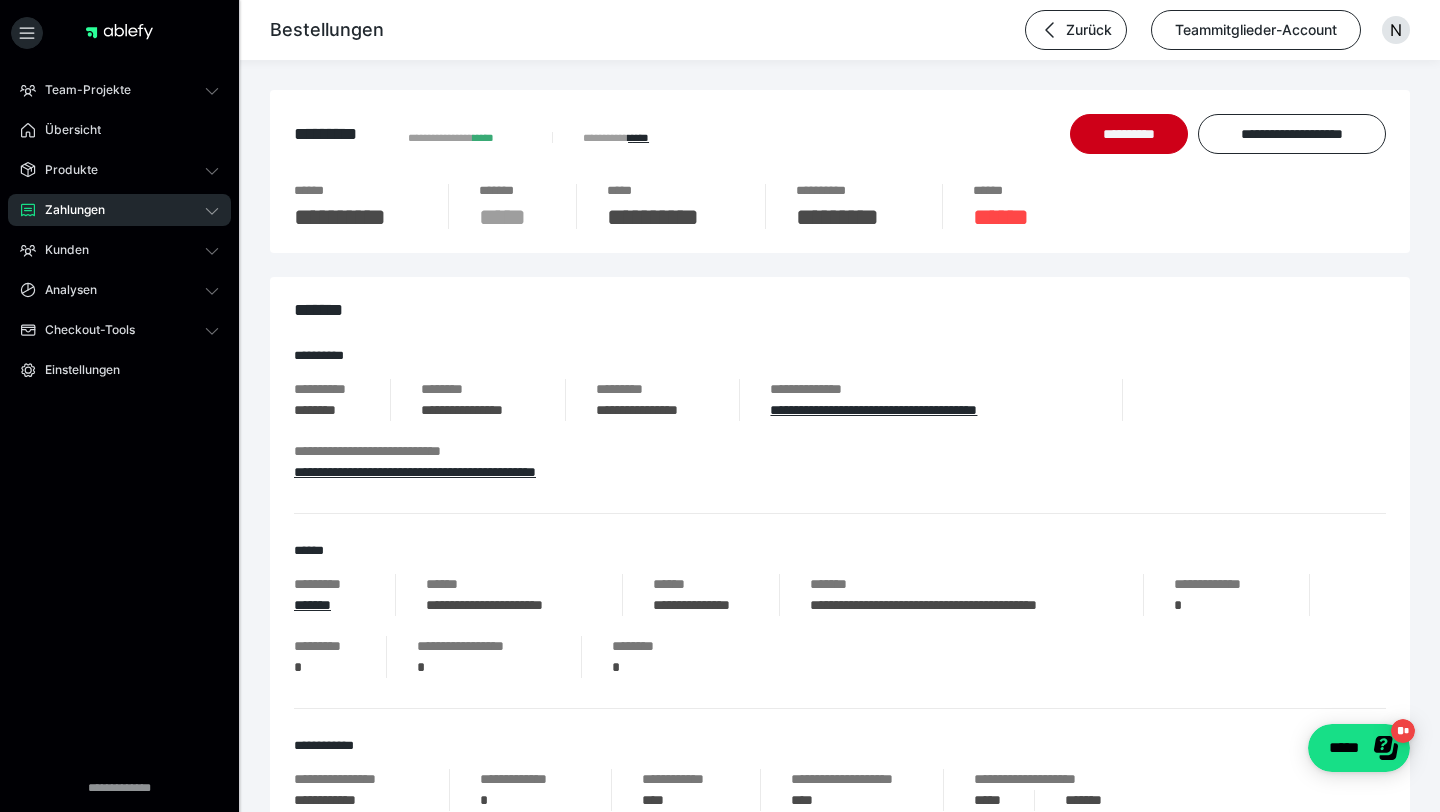 click on "Zahlungen" at bounding box center [68, 210] 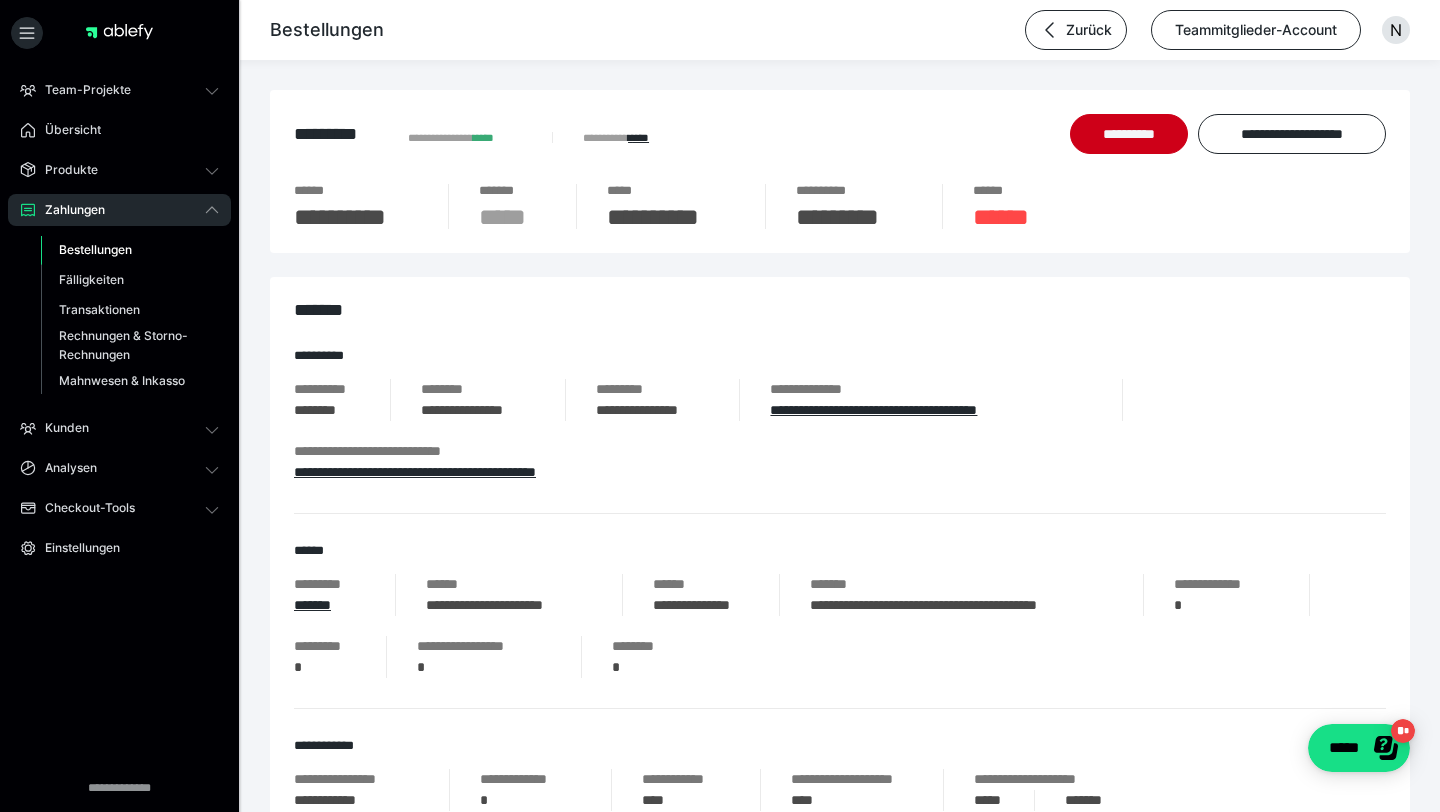 click on "Bestellungen" at bounding box center [95, 249] 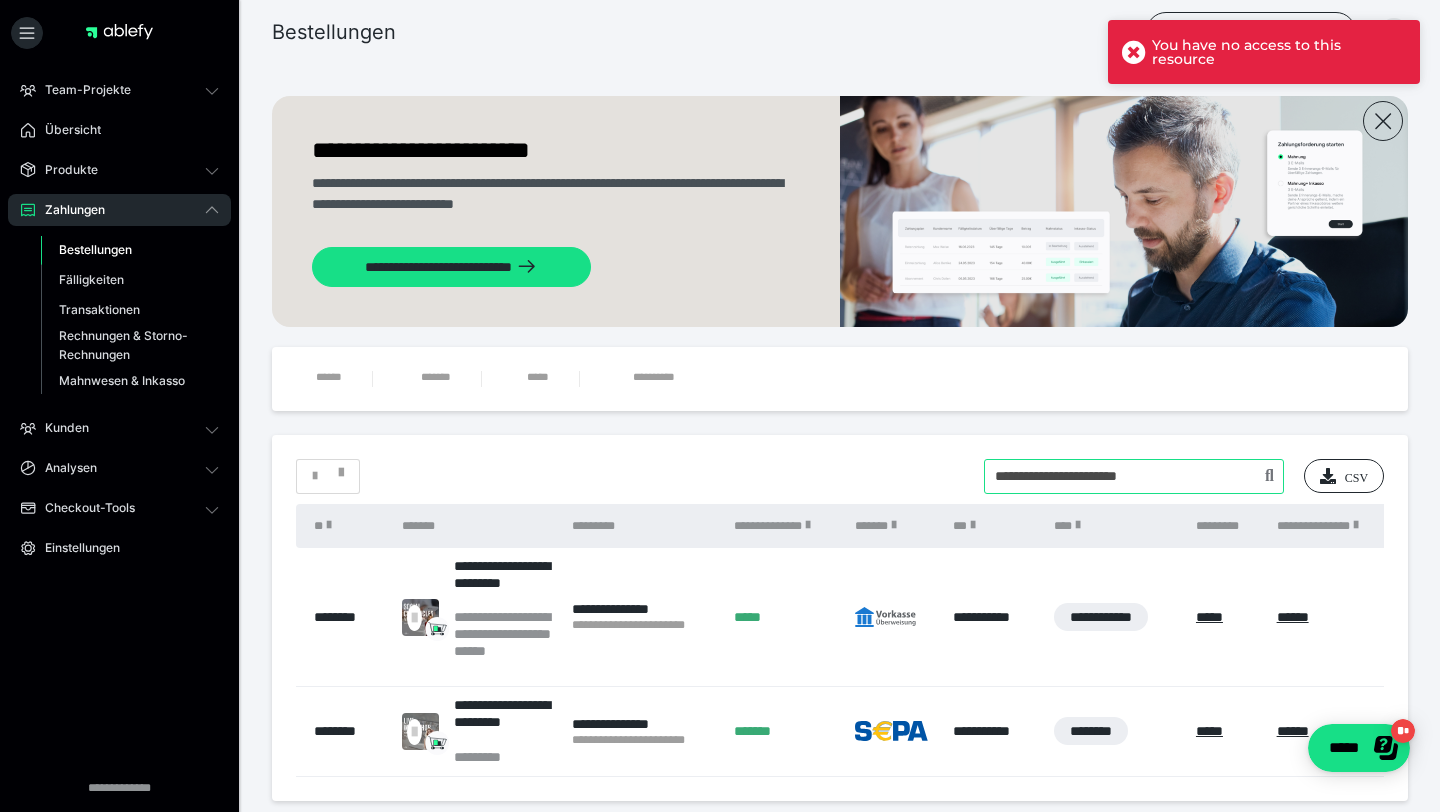 drag, startPoint x: 1197, startPoint y: 472, endPoint x: 1033, endPoint y: 472, distance: 164 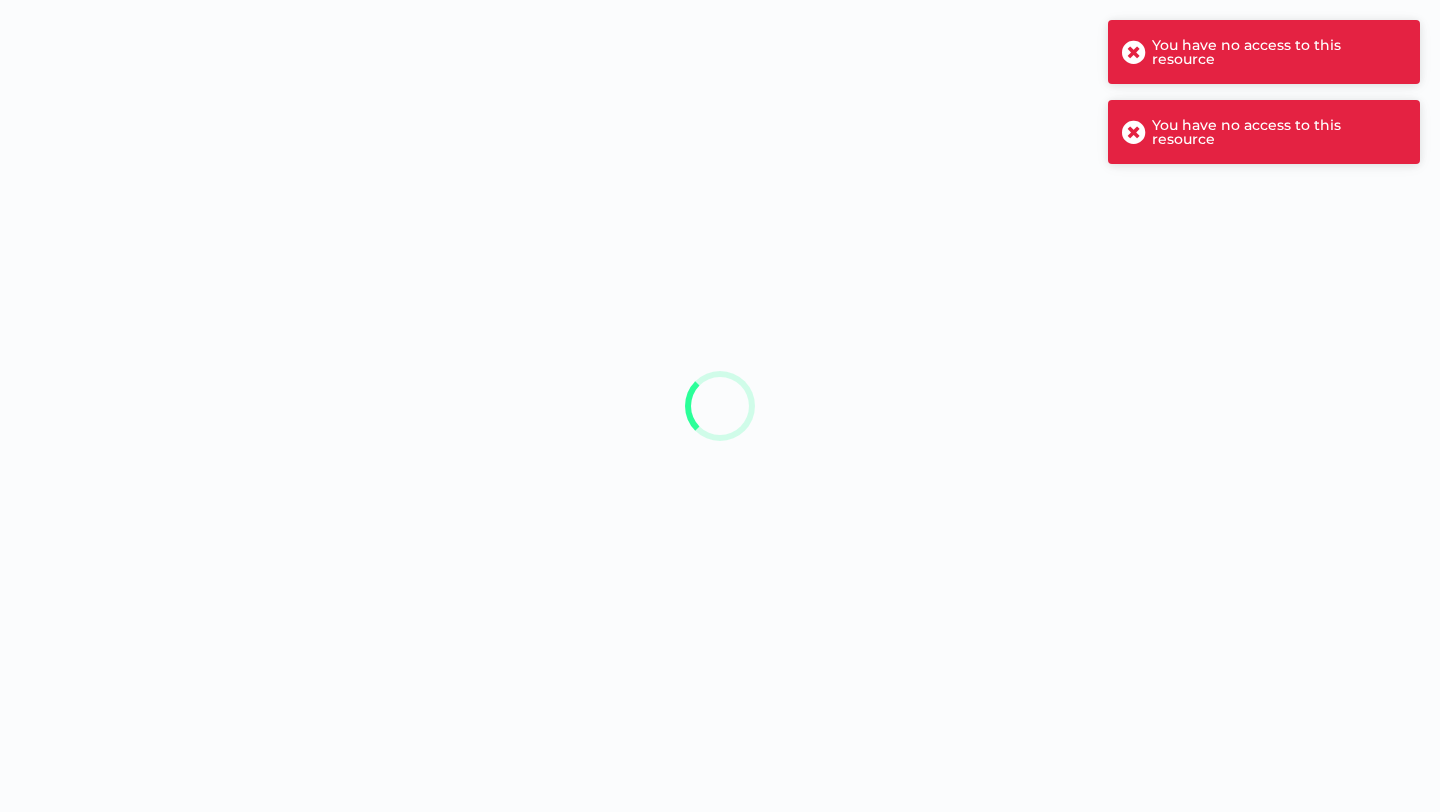 scroll, scrollTop: 0, scrollLeft: 0, axis: both 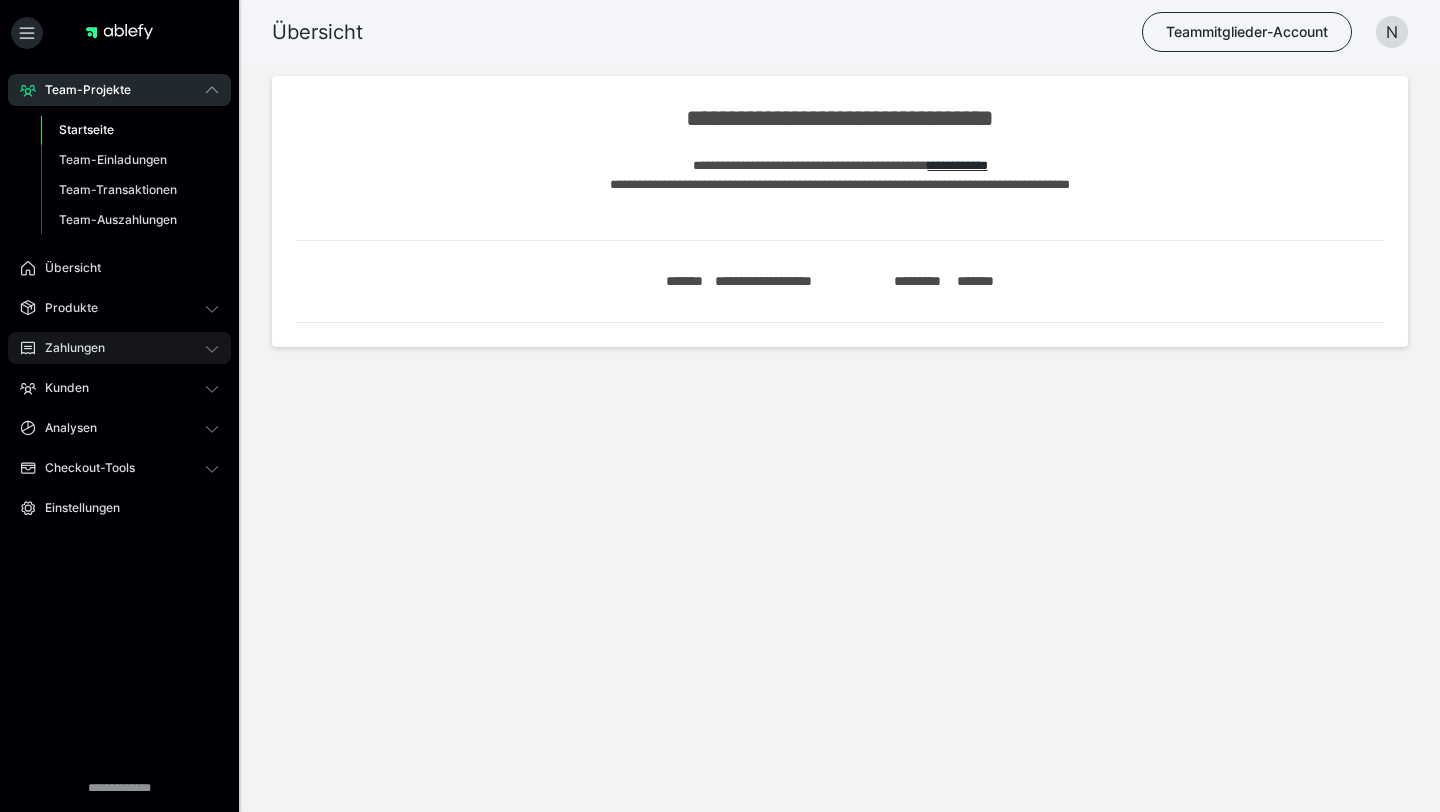 click on "Zahlungen" at bounding box center (119, 348) 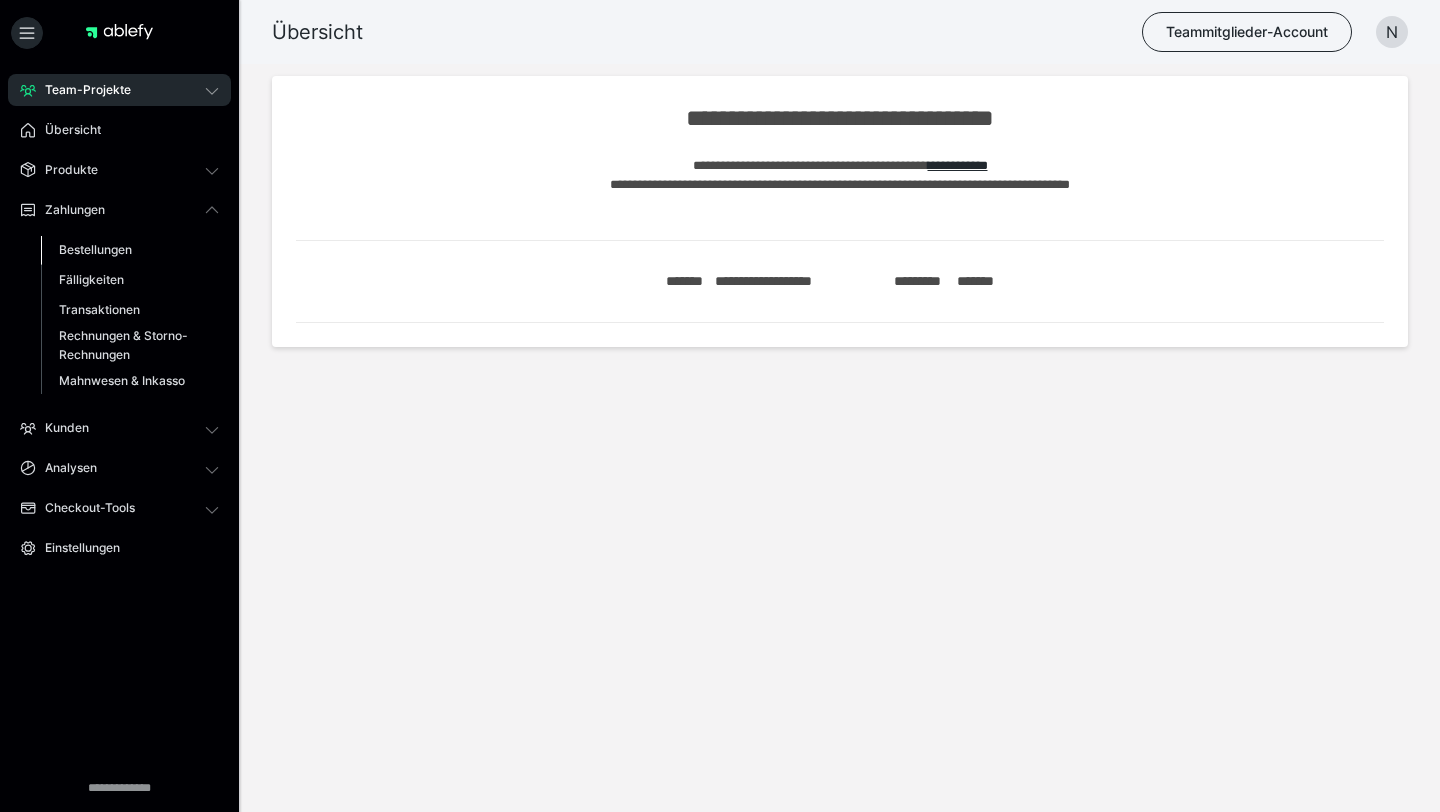 click on "Bestellungen" at bounding box center [95, 249] 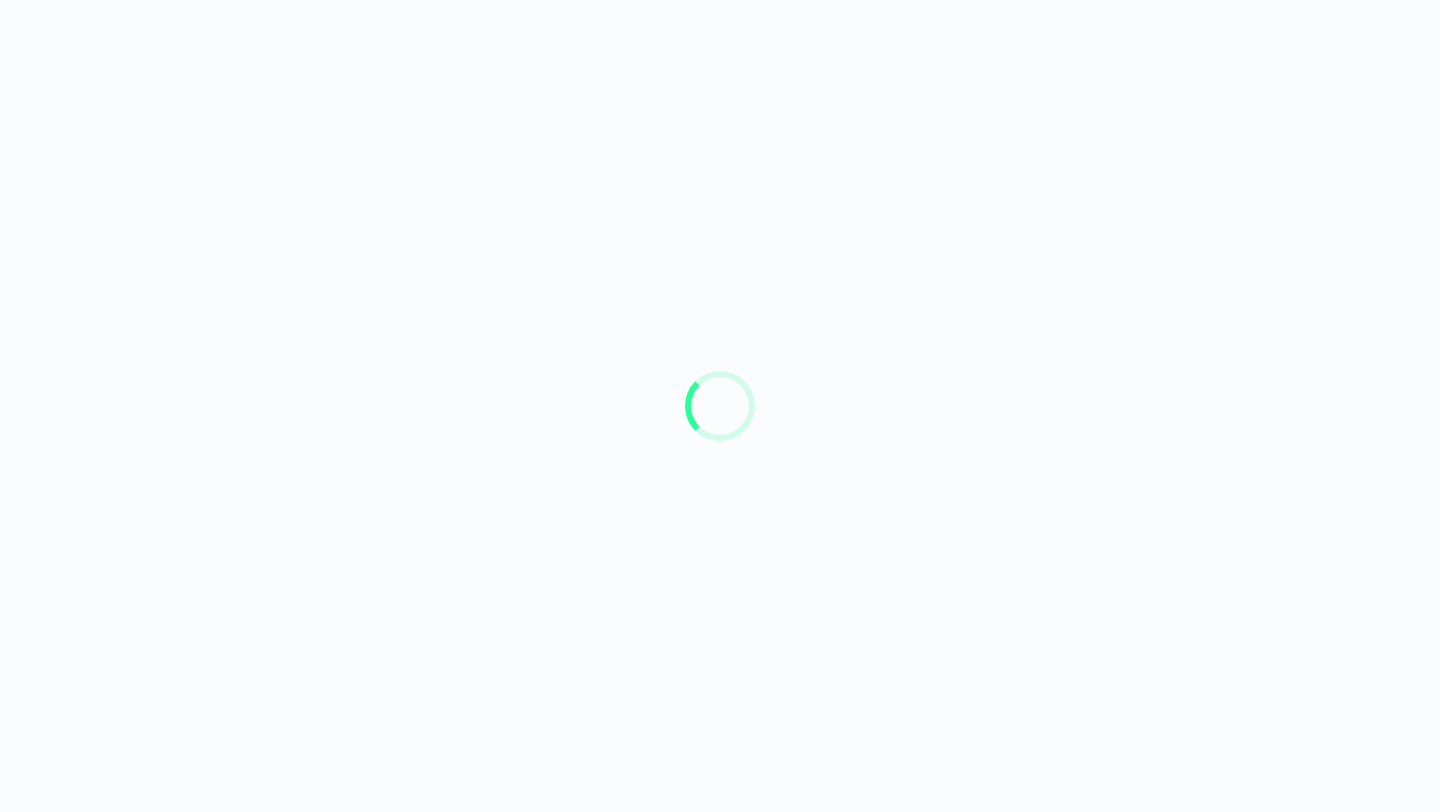 scroll, scrollTop: 0, scrollLeft: 0, axis: both 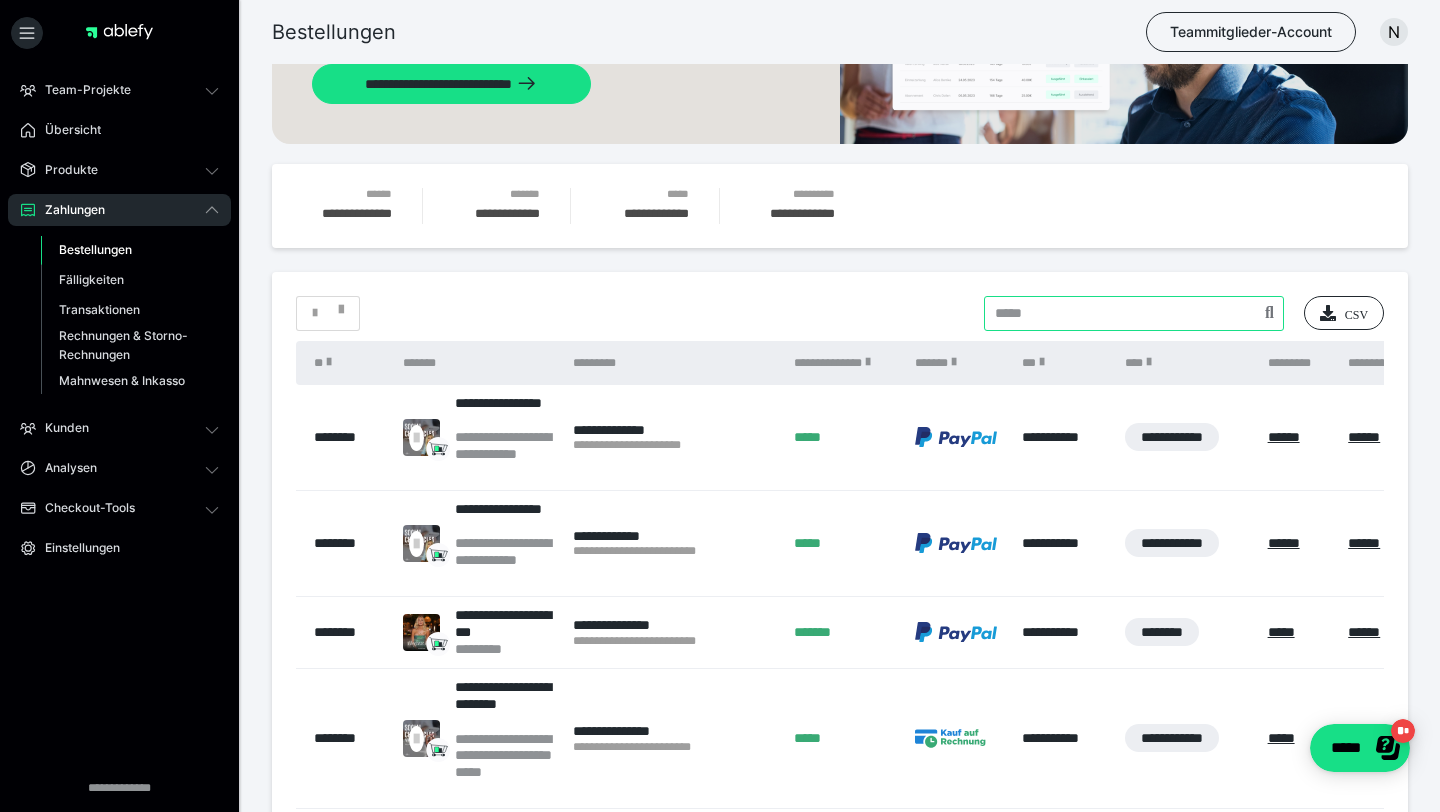 click at bounding box center [1134, 313] 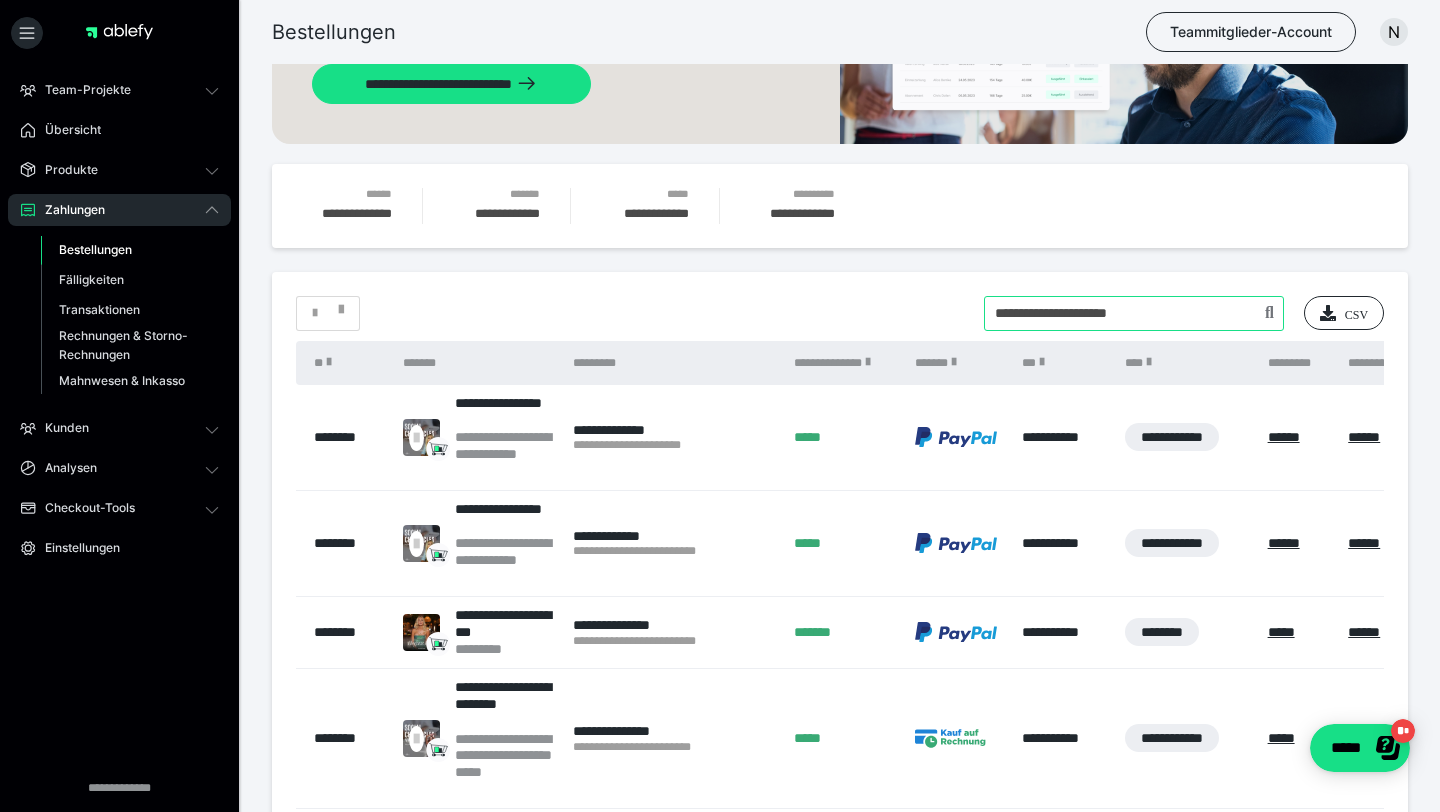 type on "**********" 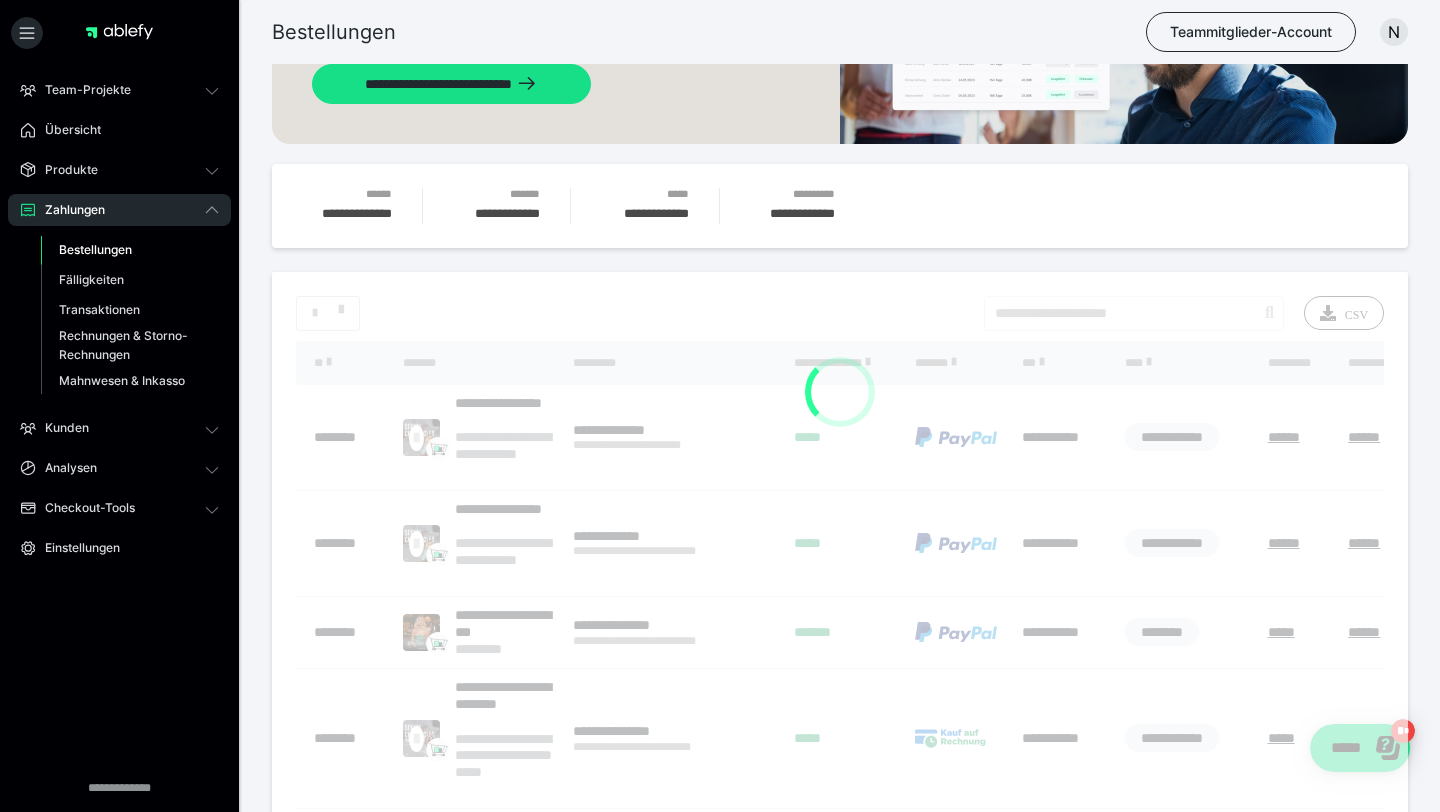 scroll, scrollTop: 50, scrollLeft: 0, axis: vertical 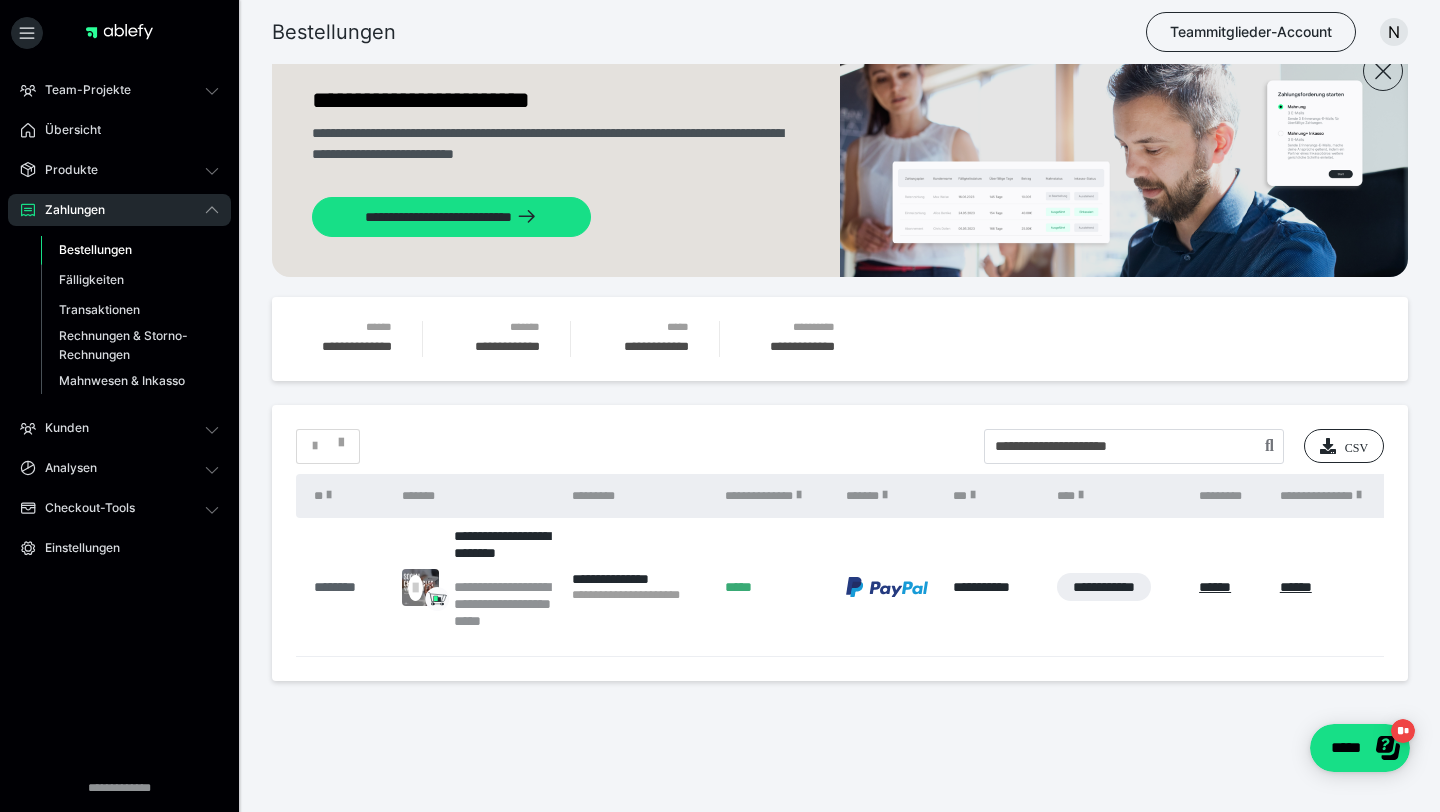 click on "********" at bounding box center [348, 587] 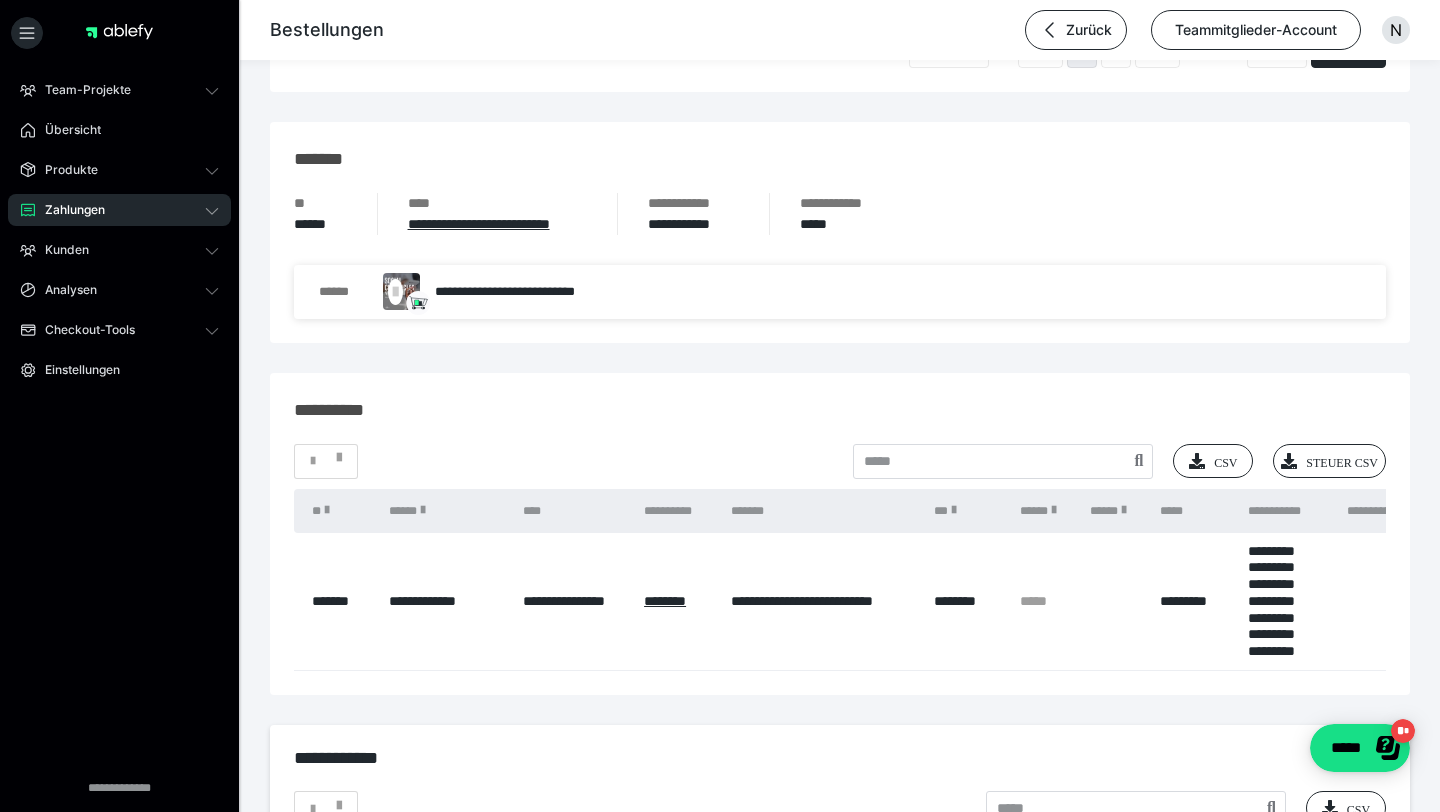 scroll, scrollTop: 2416, scrollLeft: 0, axis: vertical 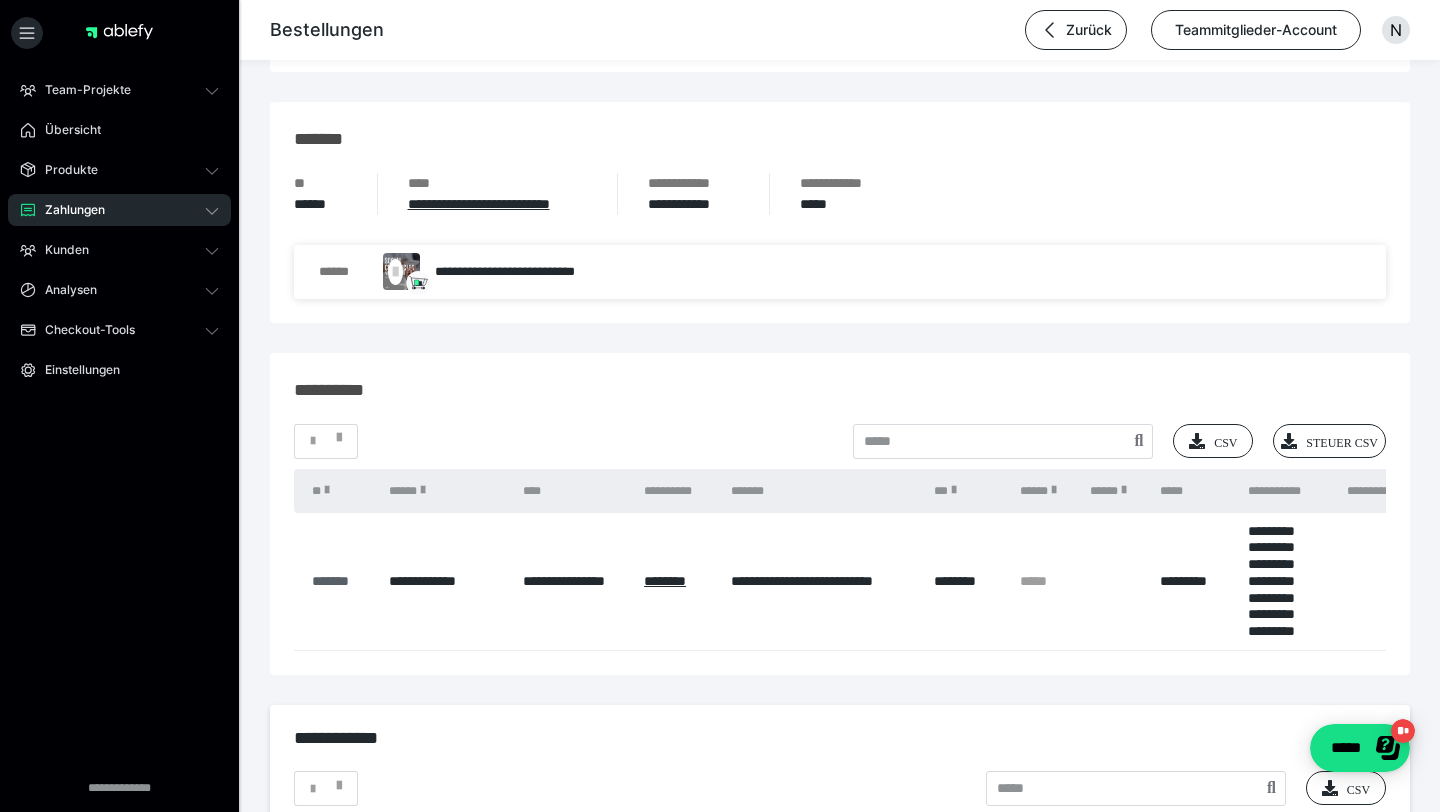 click on "*******" at bounding box center (340, 581) 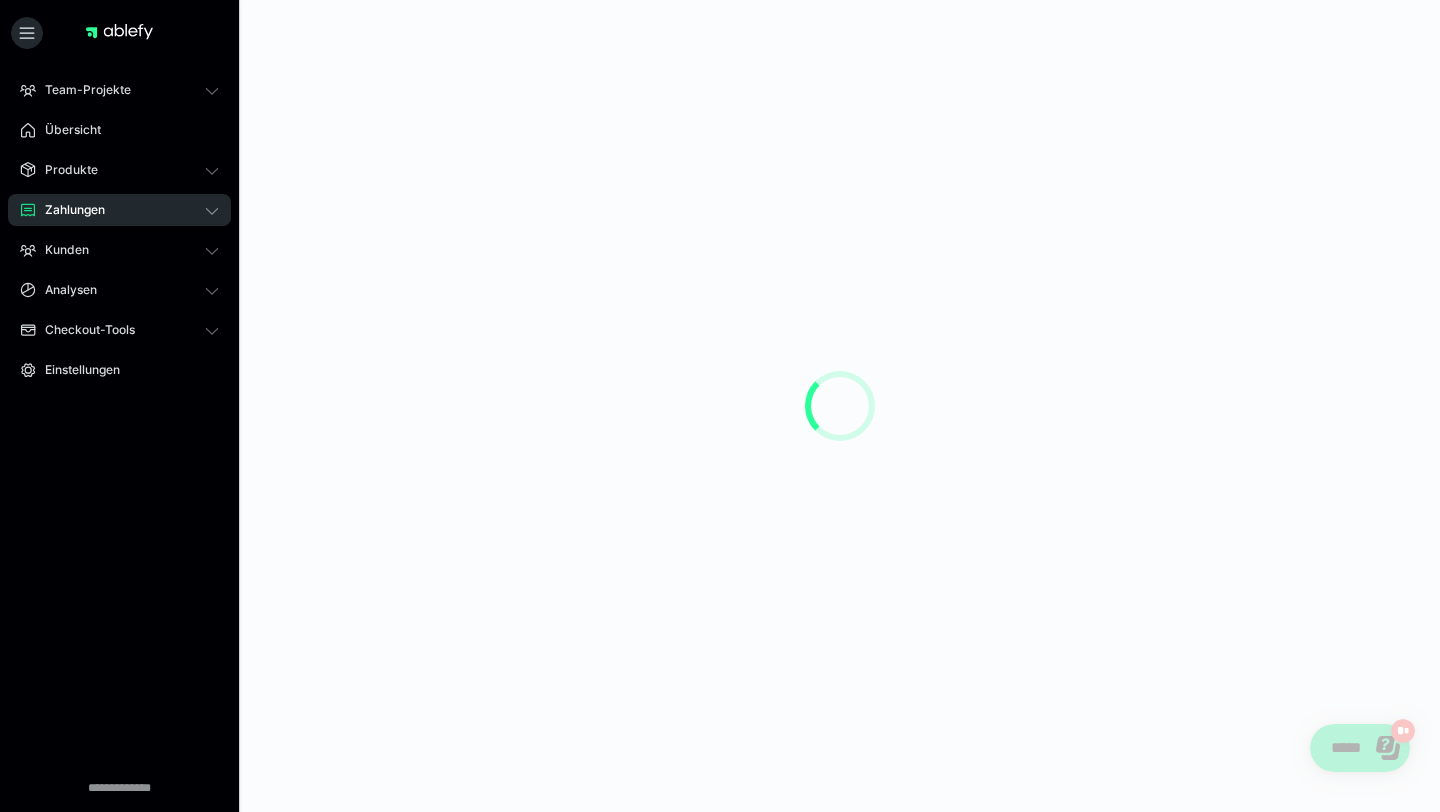 scroll, scrollTop: 0, scrollLeft: 0, axis: both 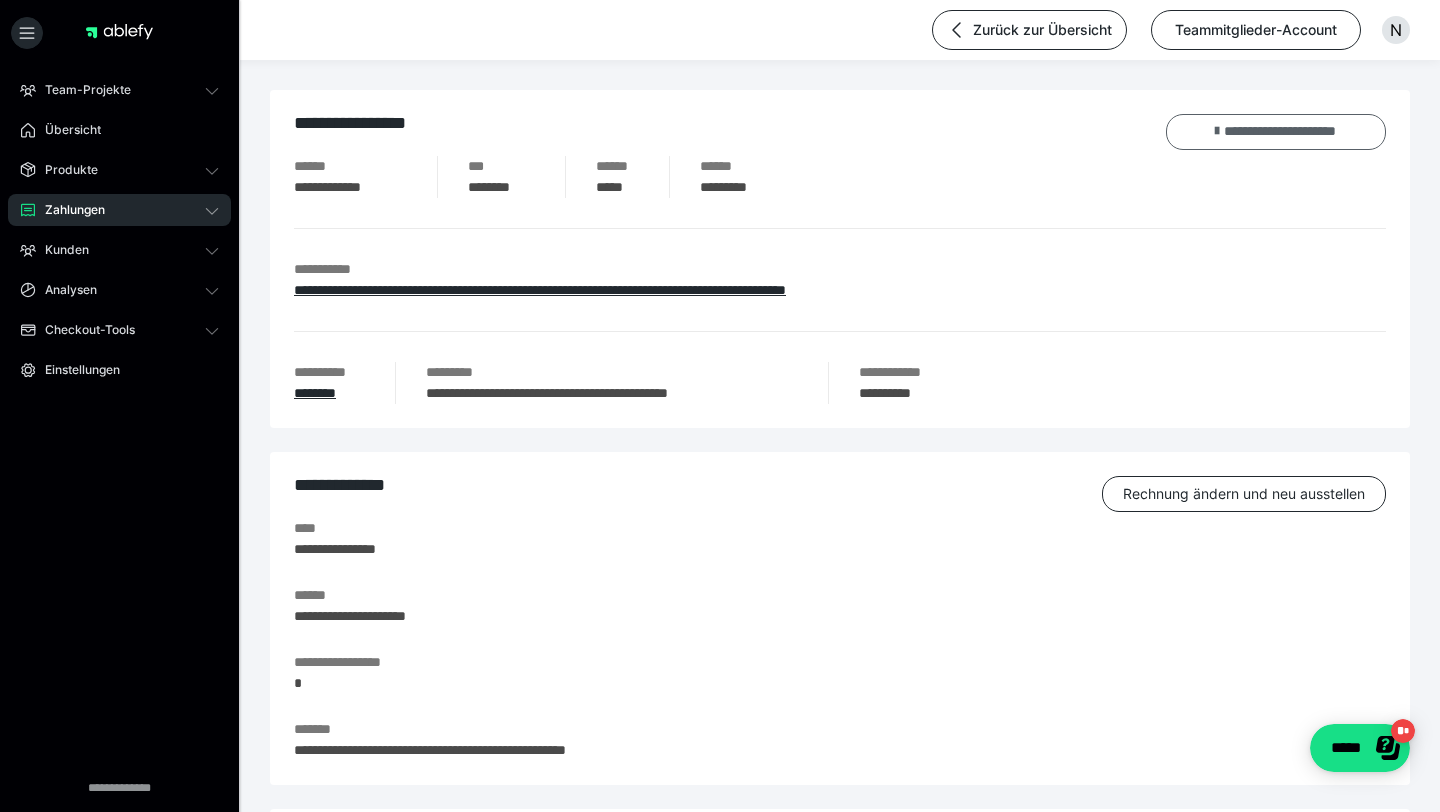 click on "**********" at bounding box center [1276, 132] 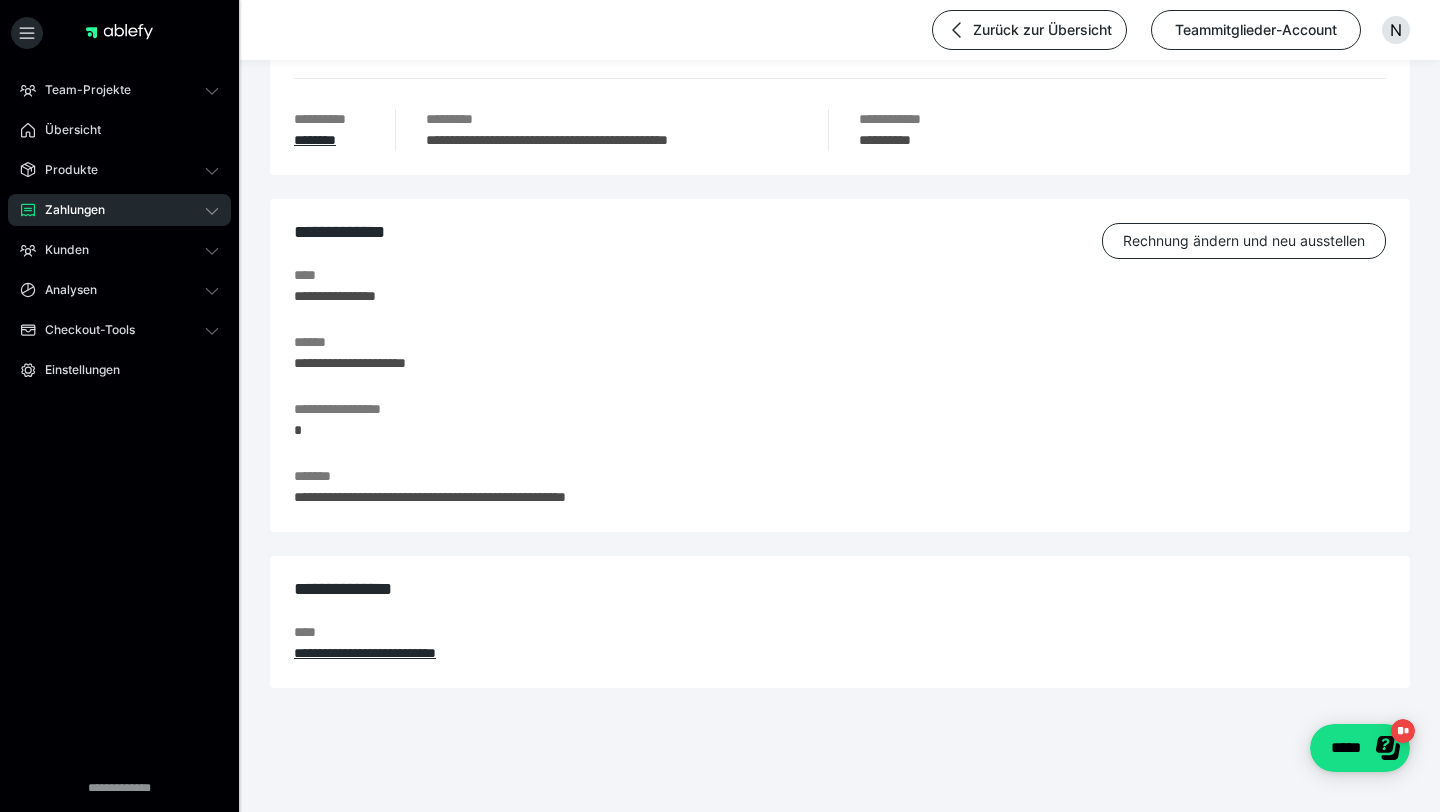 scroll, scrollTop: 0, scrollLeft: 0, axis: both 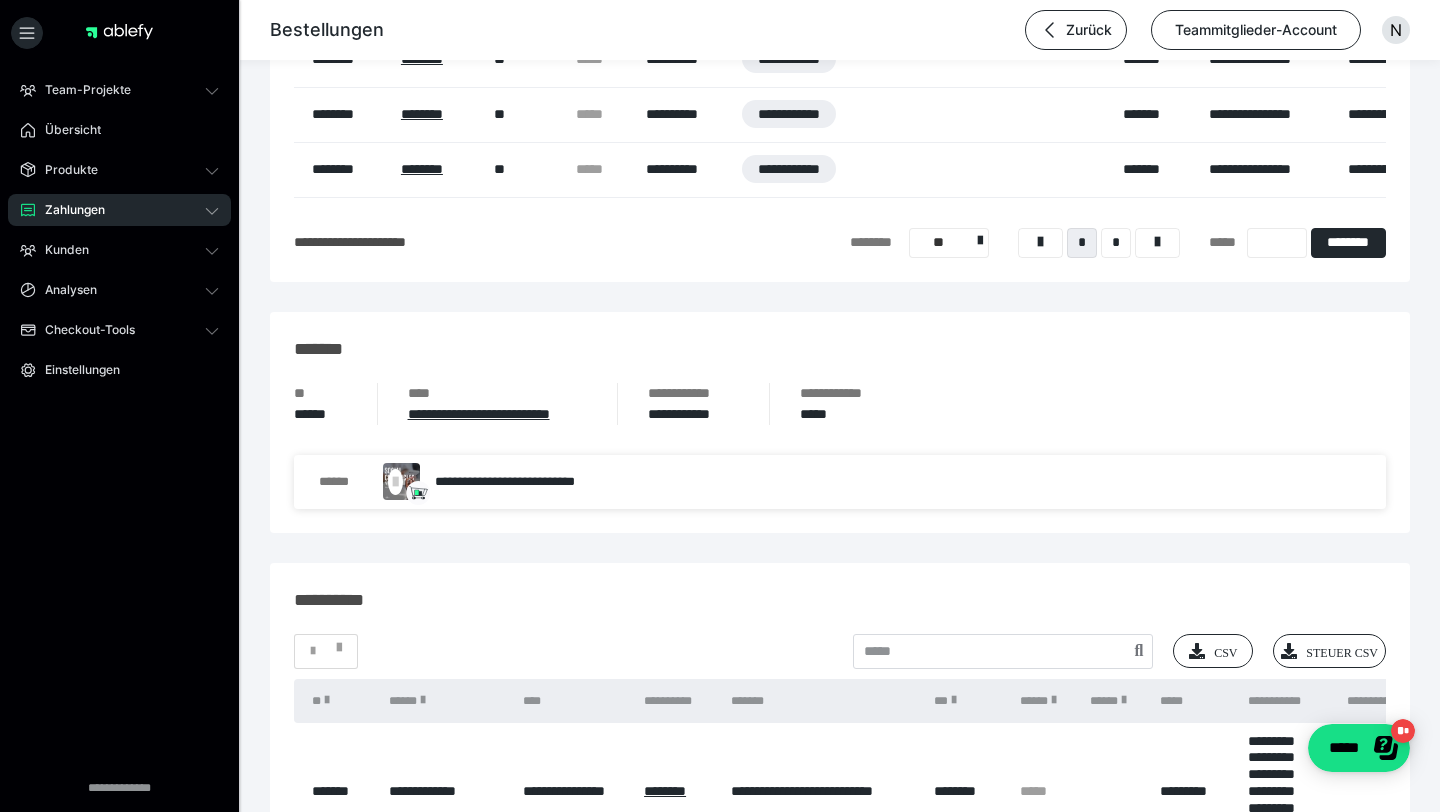 click on "Zahlungen" at bounding box center (119, 210) 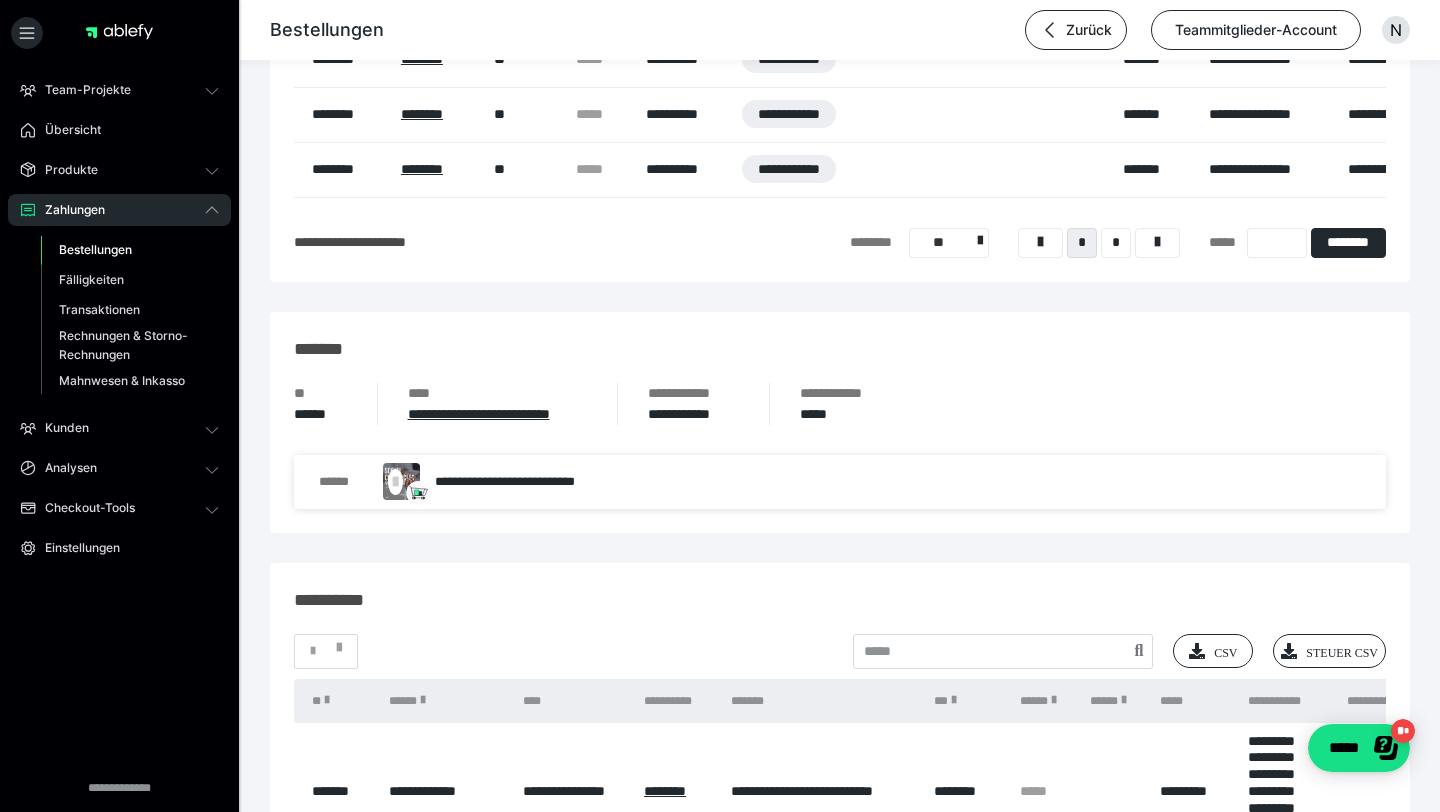 click on "Bestellungen" at bounding box center (130, 250) 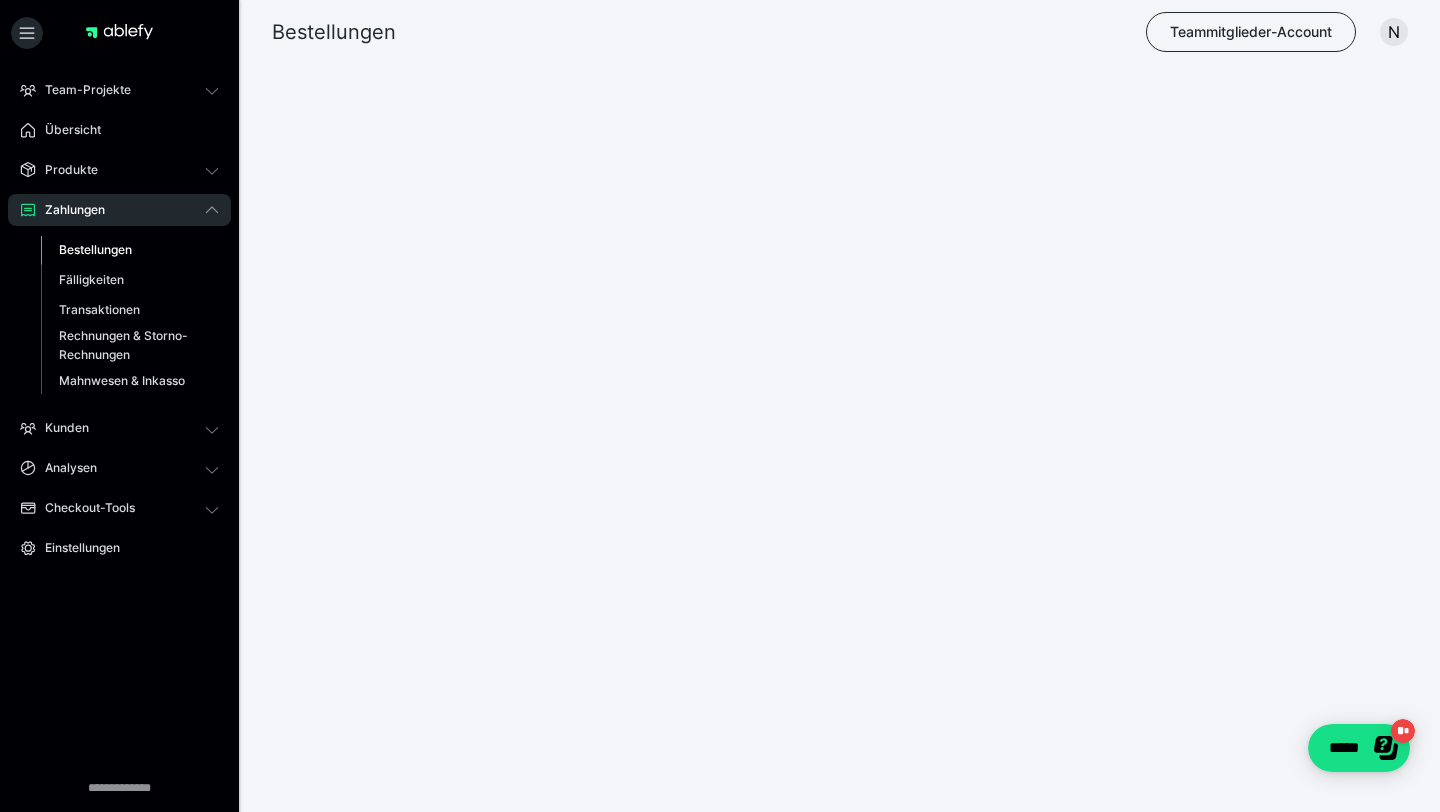 scroll, scrollTop: 0, scrollLeft: 0, axis: both 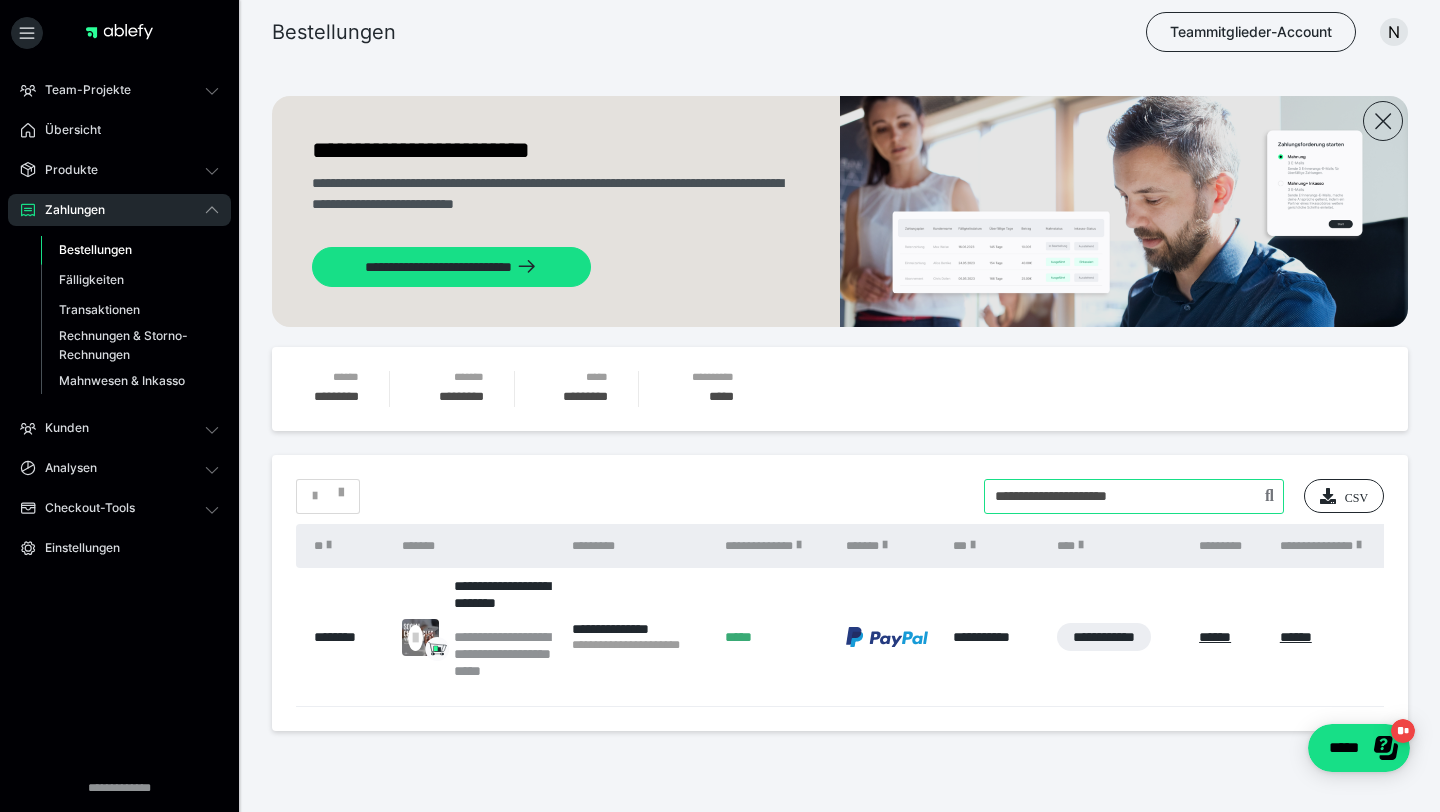 drag, startPoint x: 1153, startPoint y: 499, endPoint x: 781, endPoint y: 510, distance: 372.1626 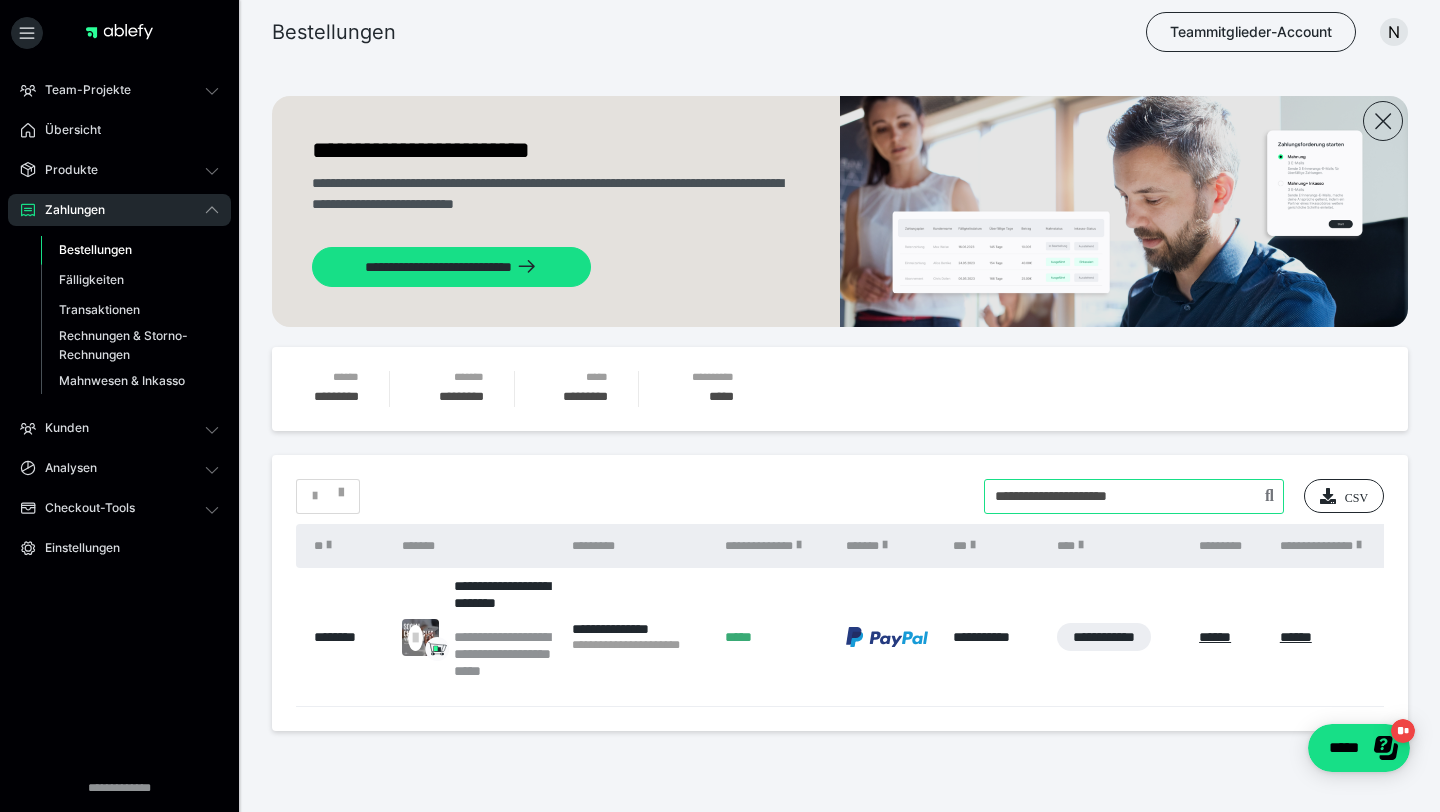 drag, startPoint x: 1164, startPoint y: 492, endPoint x: 927, endPoint y: 491, distance: 237.0021 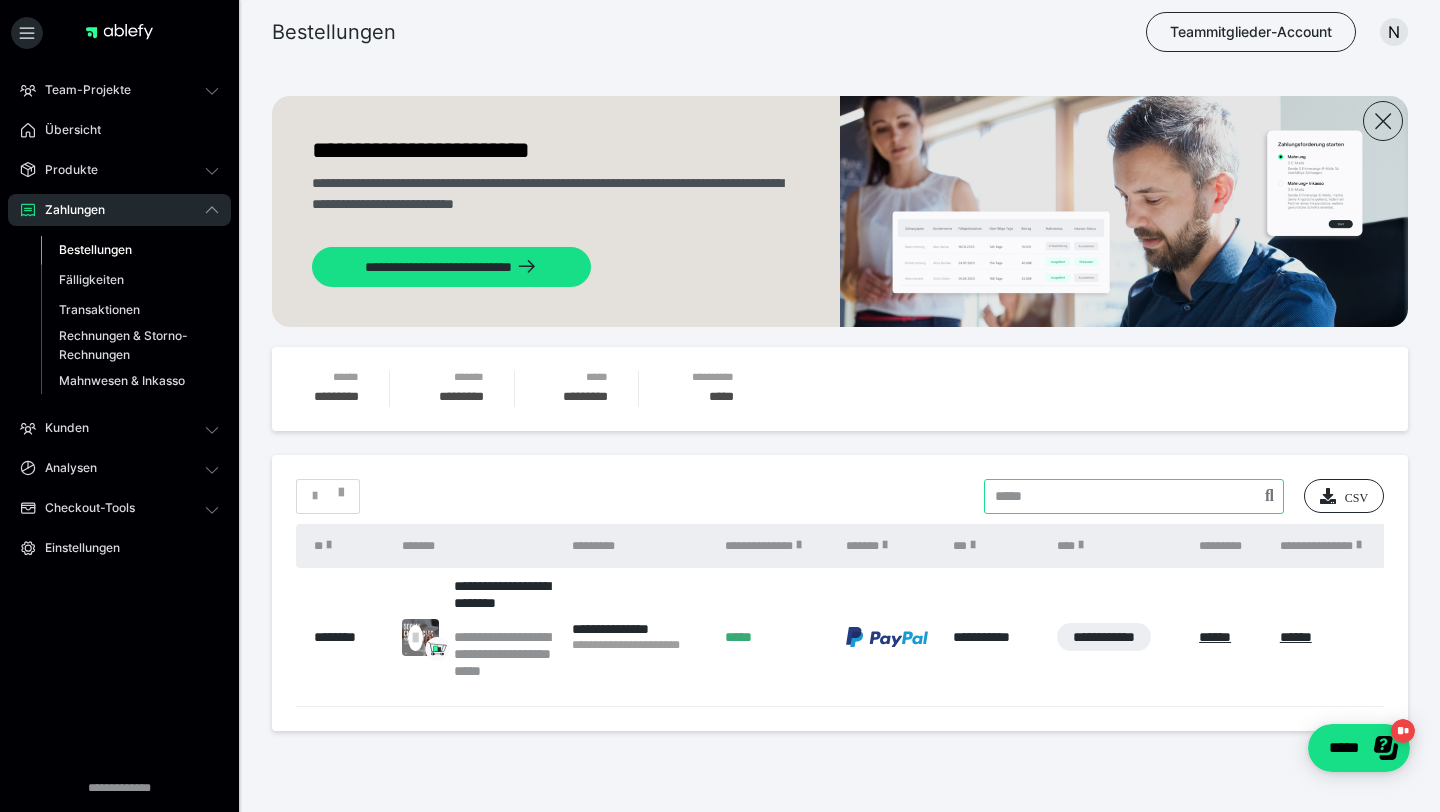 paste on "**********" 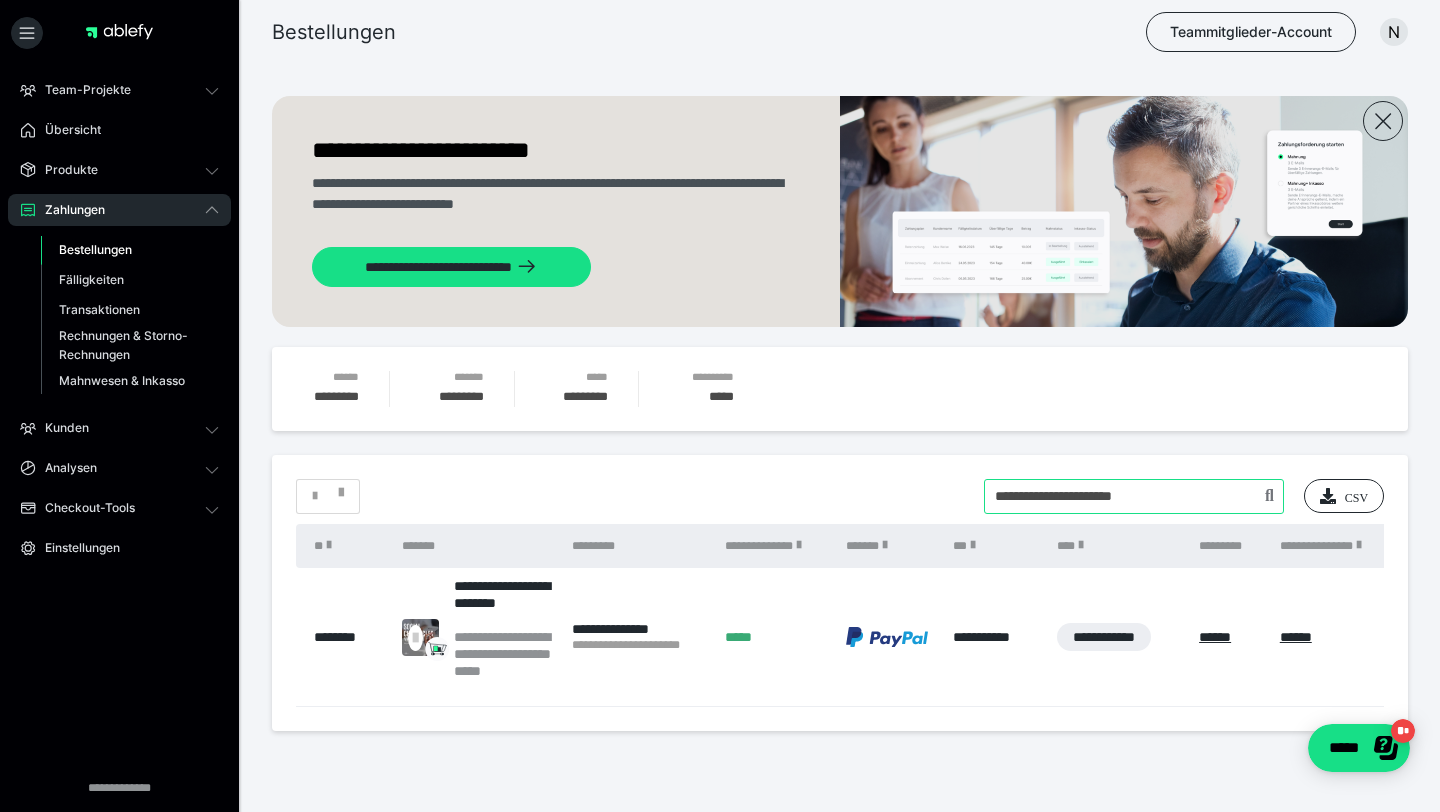 type on "**********" 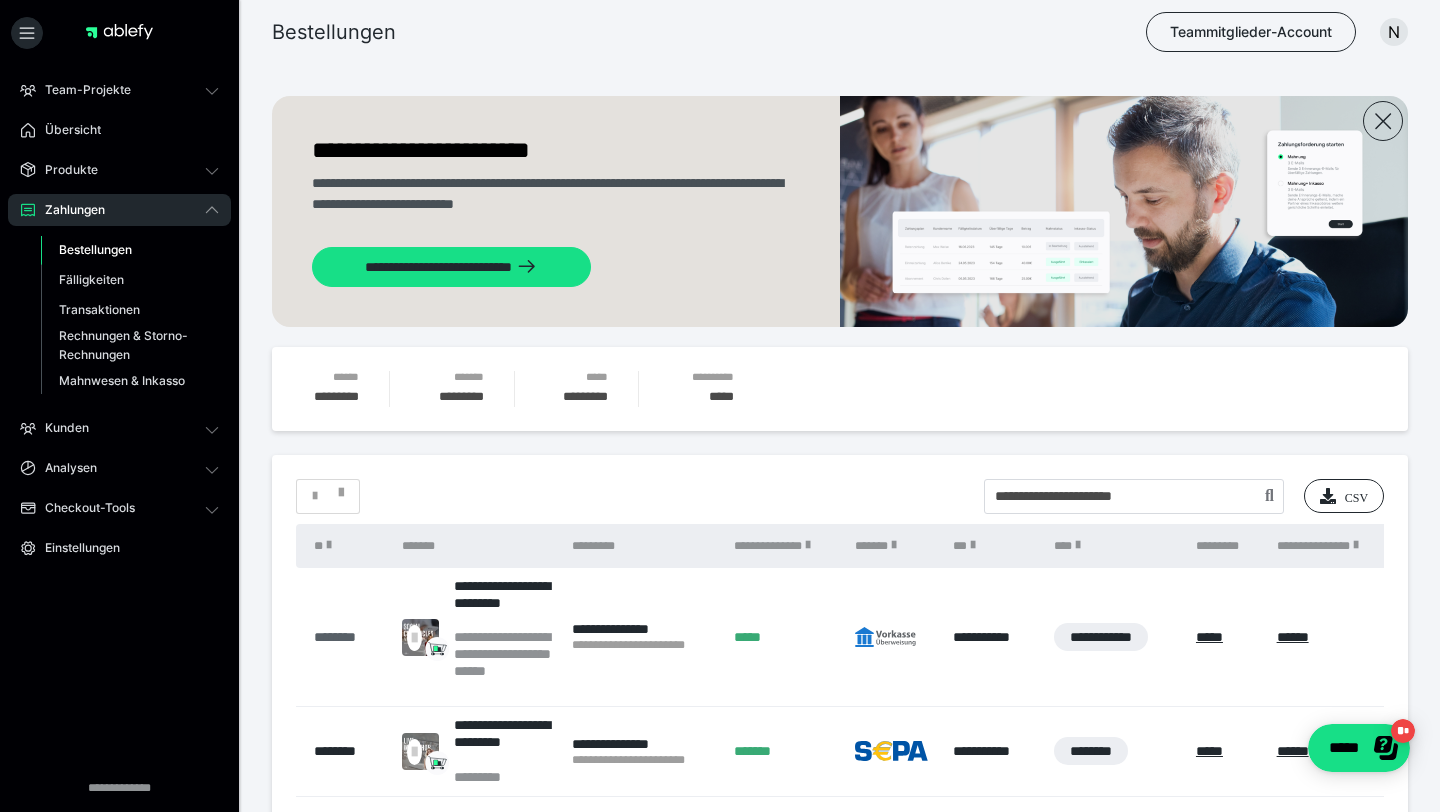 click on "********" at bounding box center (348, 637) 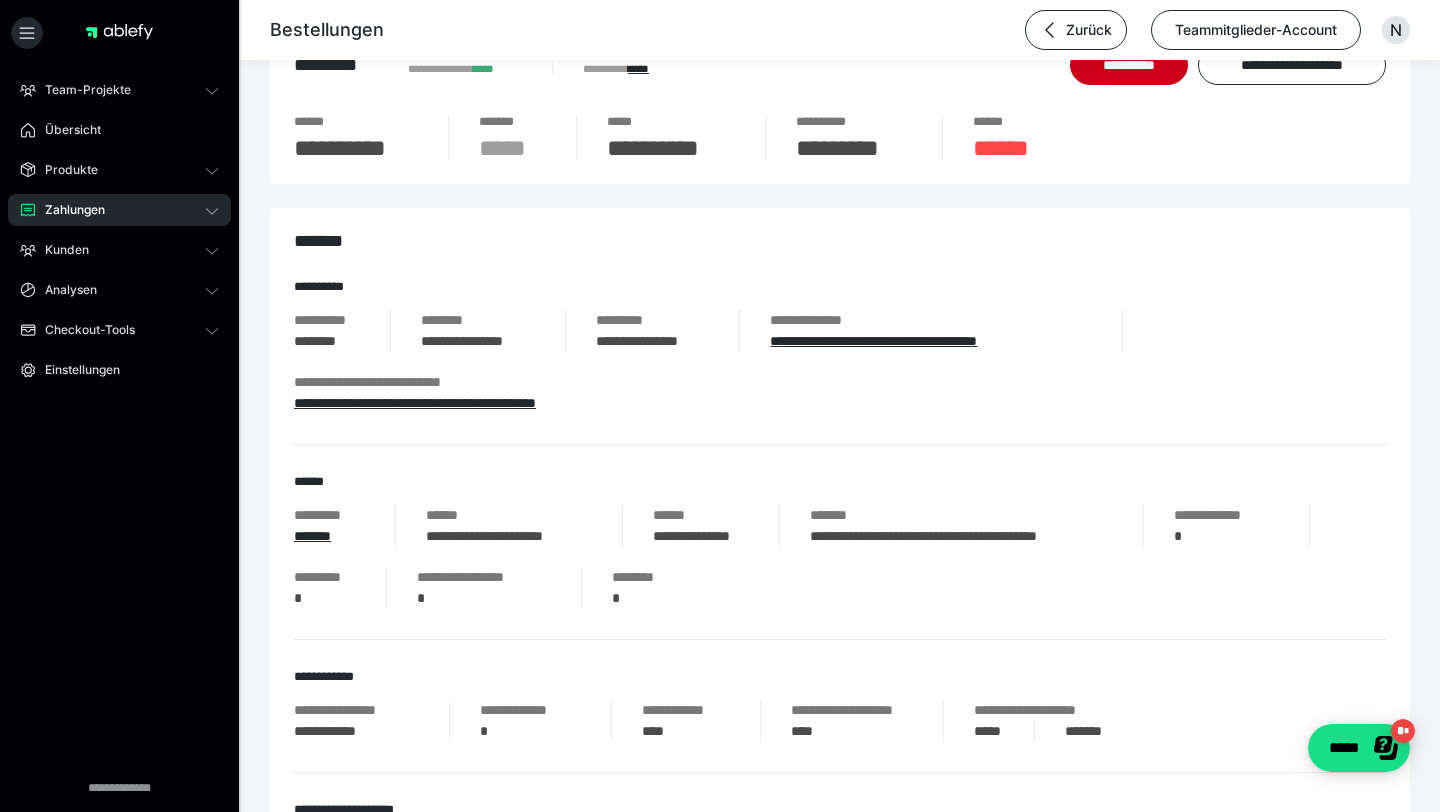 scroll, scrollTop: 0, scrollLeft: 0, axis: both 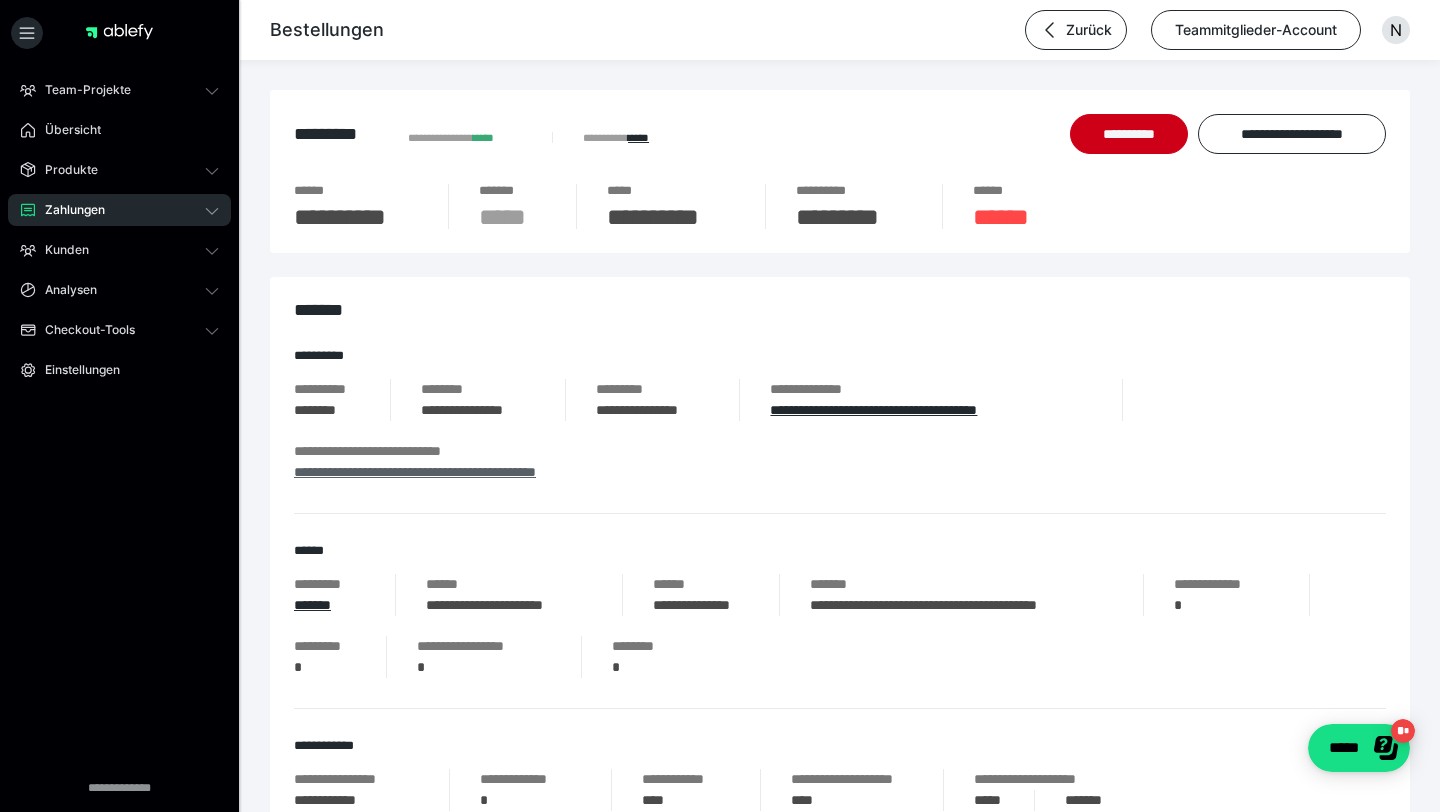 click on "**********" at bounding box center (415, 472) 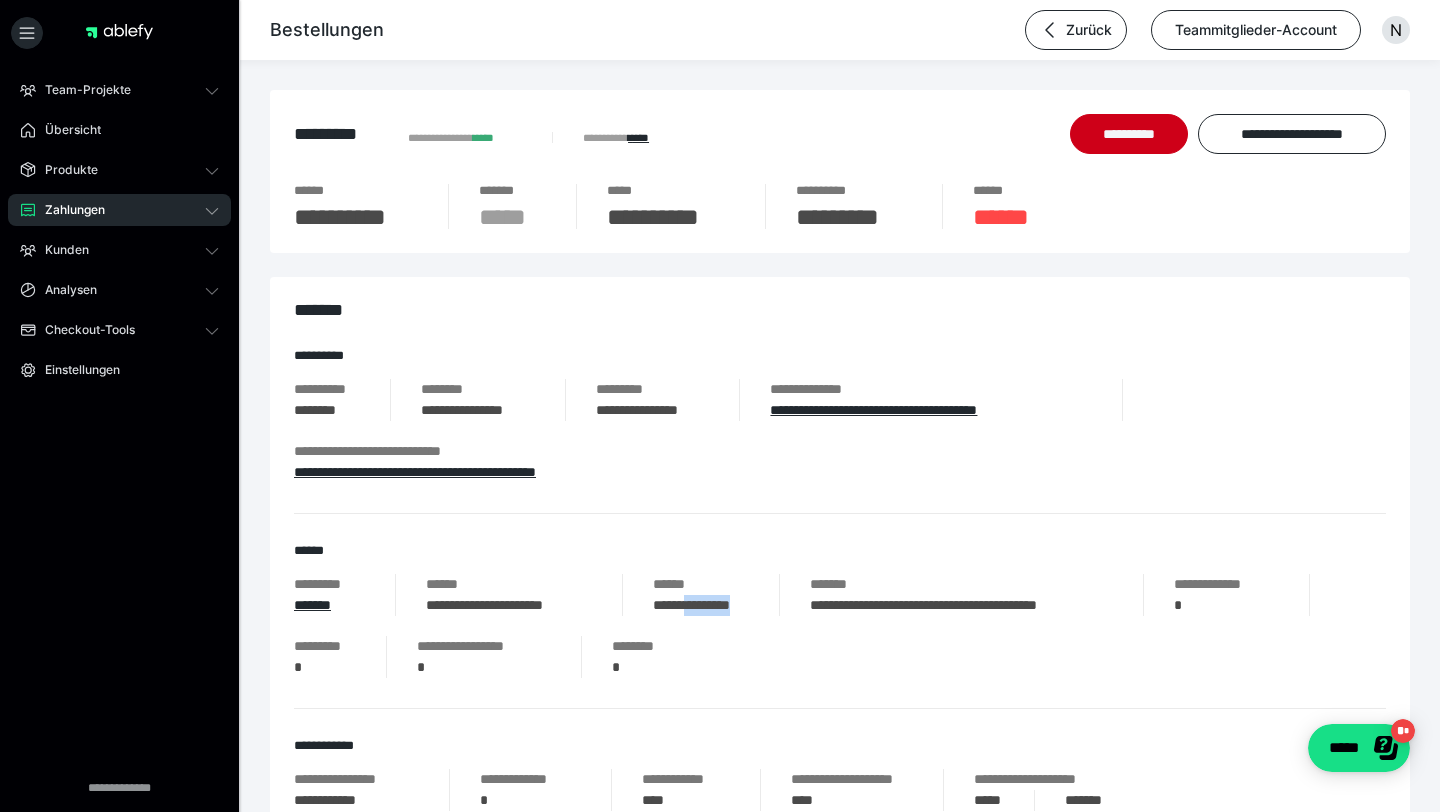 drag, startPoint x: 688, startPoint y: 607, endPoint x: 757, endPoint y: 609, distance: 69.02898 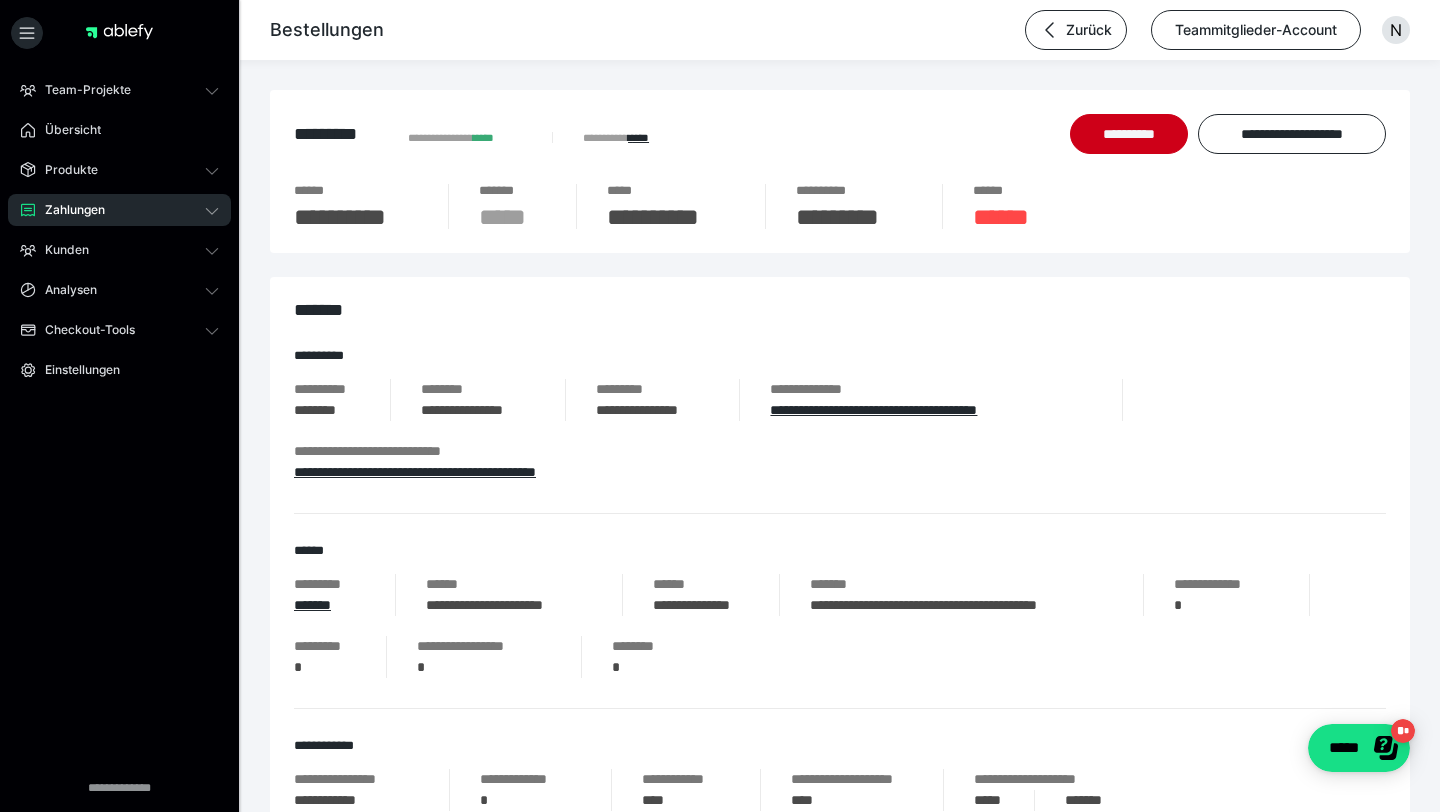 click on "******" at bounding box center [509, 584] 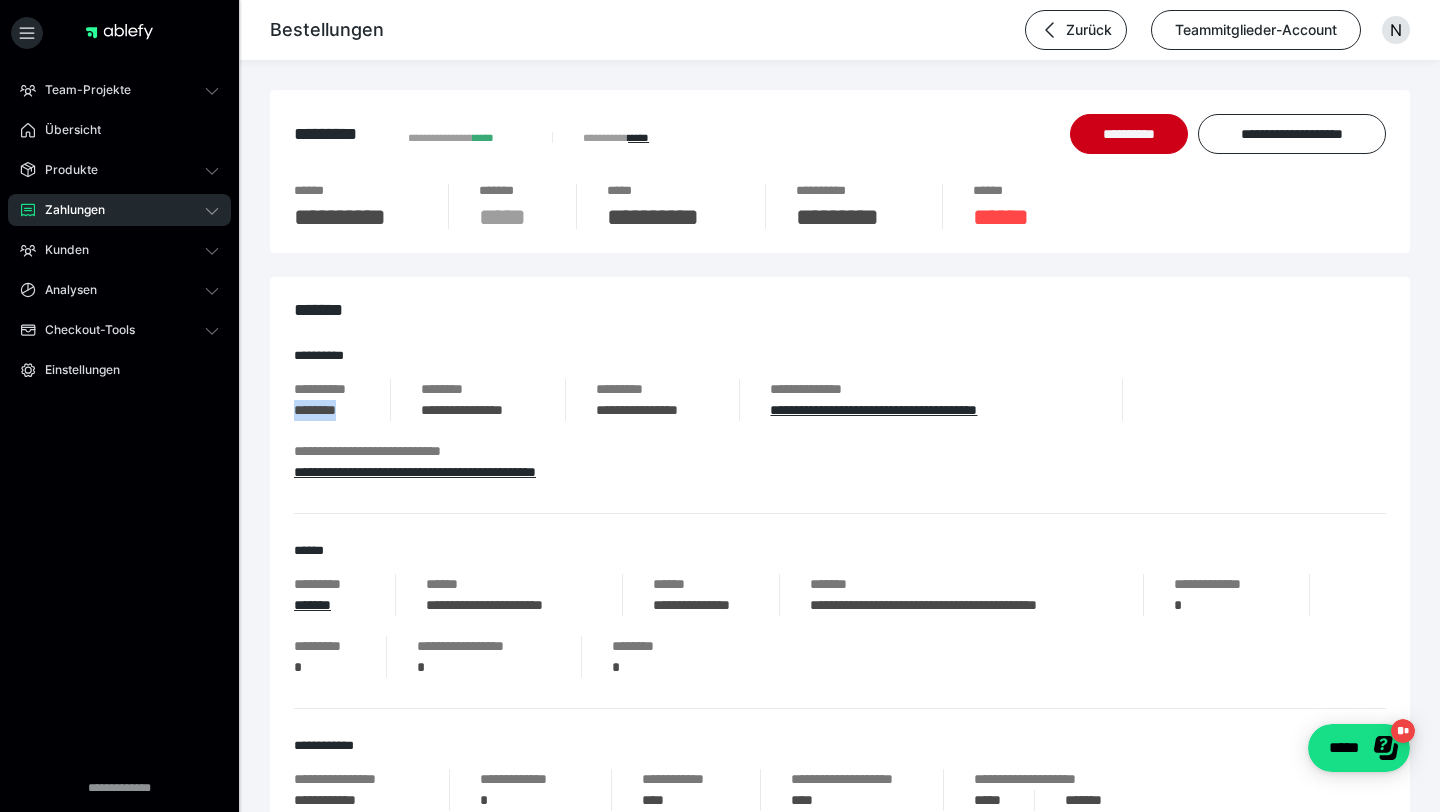 drag, startPoint x: 359, startPoint y: 410, endPoint x: 275, endPoint y: 410, distance: 84 